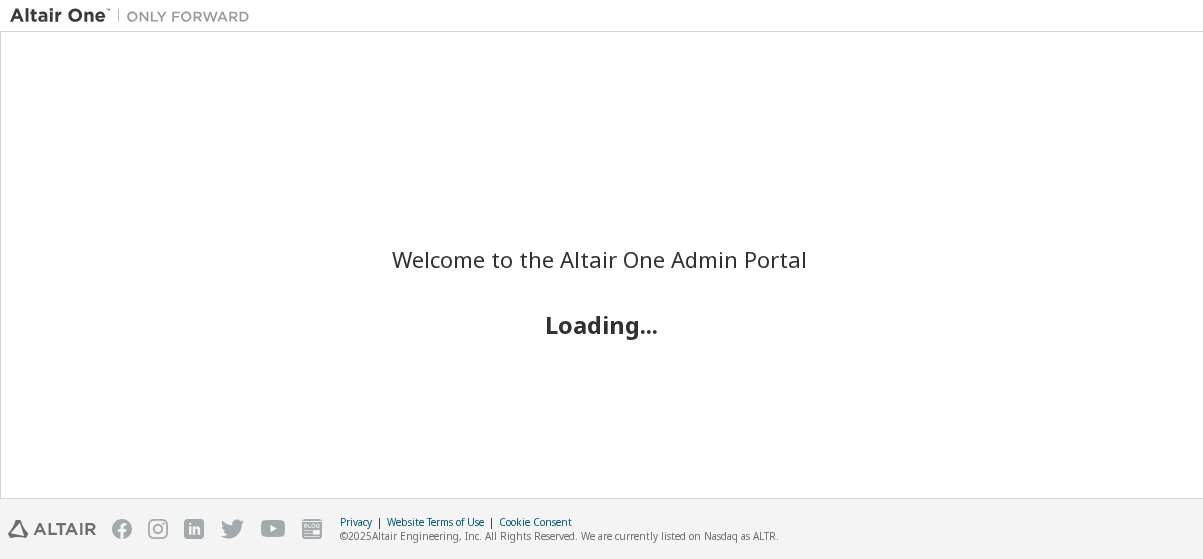 scroll, scrollTop: 0, scrollLeft: 0, axis: both 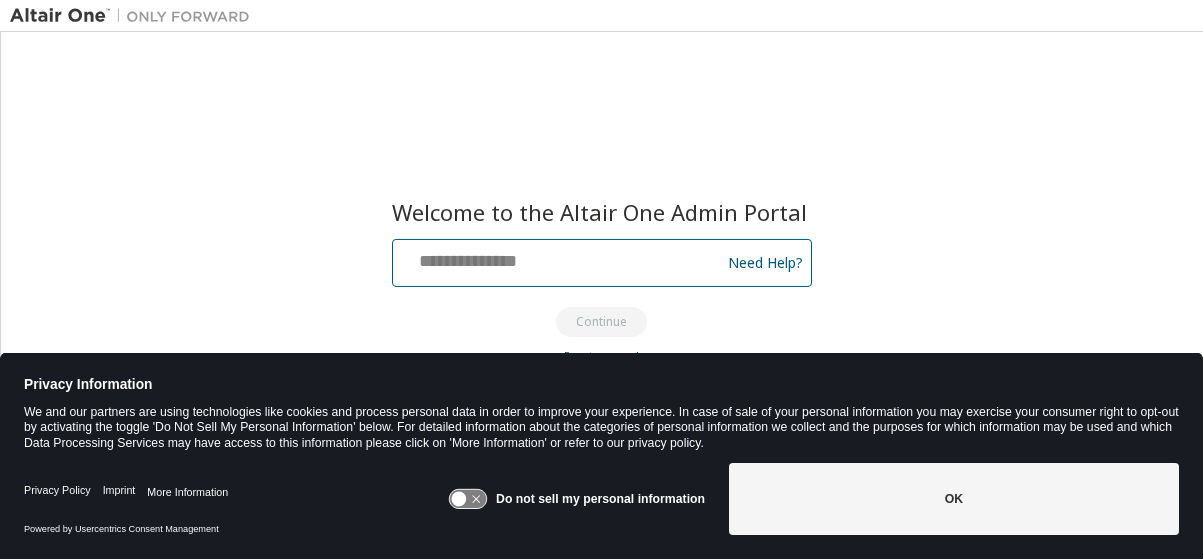 click at bounding box center (559, 258) 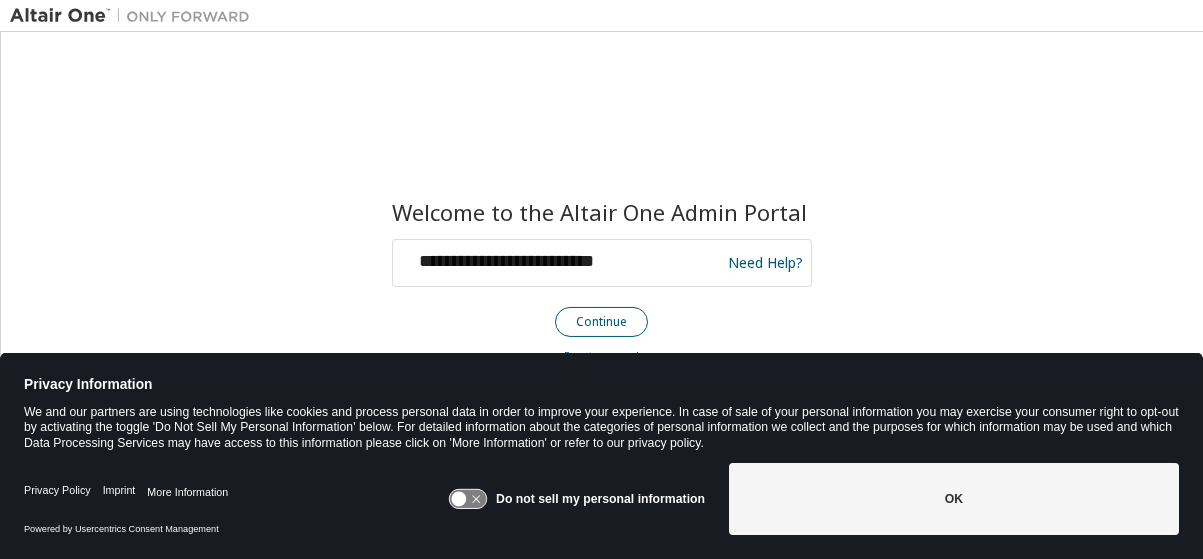 click on "Continue" at bounding box center (601, 322) 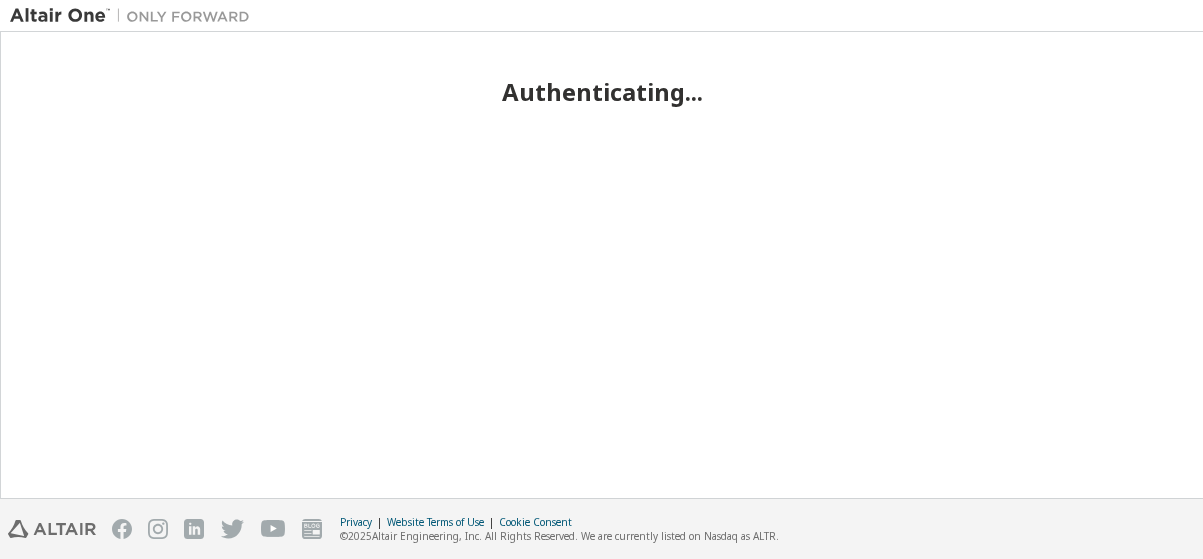 scroll, scrollTop: 0, scrollLeft: 0, axis: both 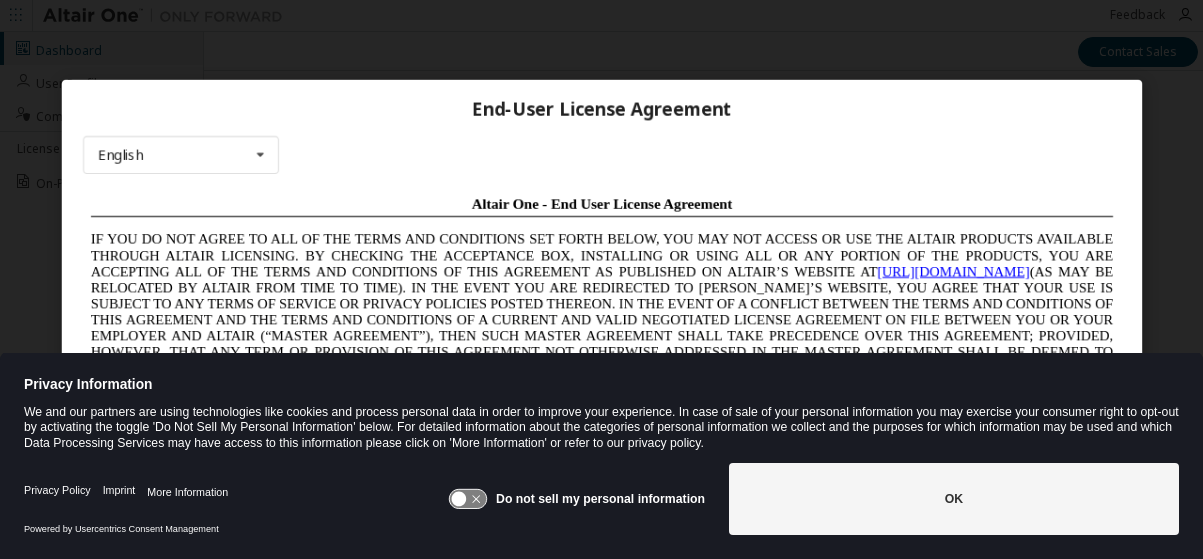 click 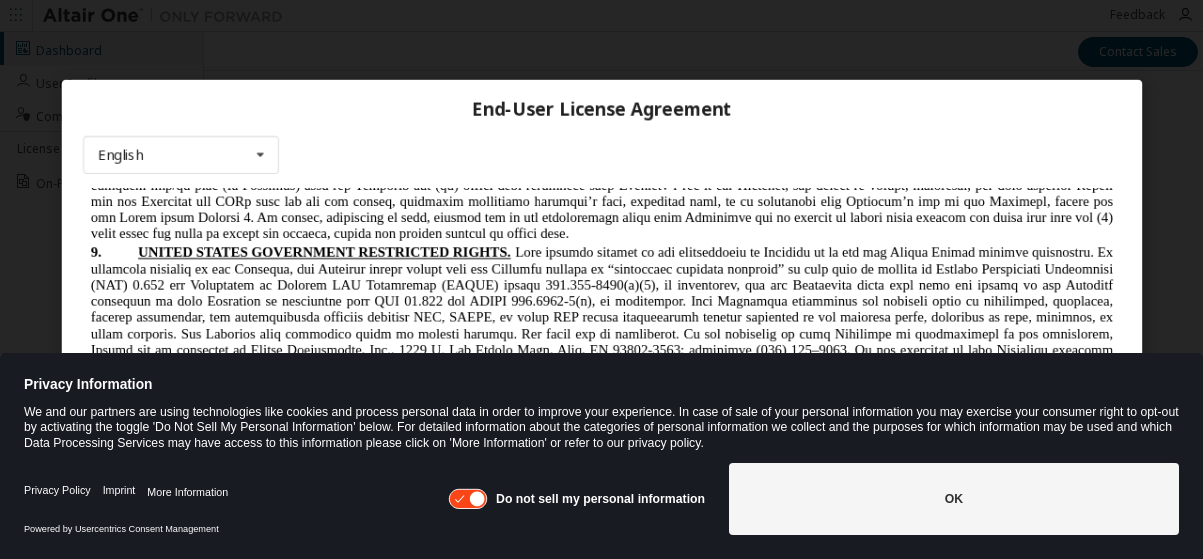scroll, scrollTop: 3859, scrollLeft: 0, axis: vertical 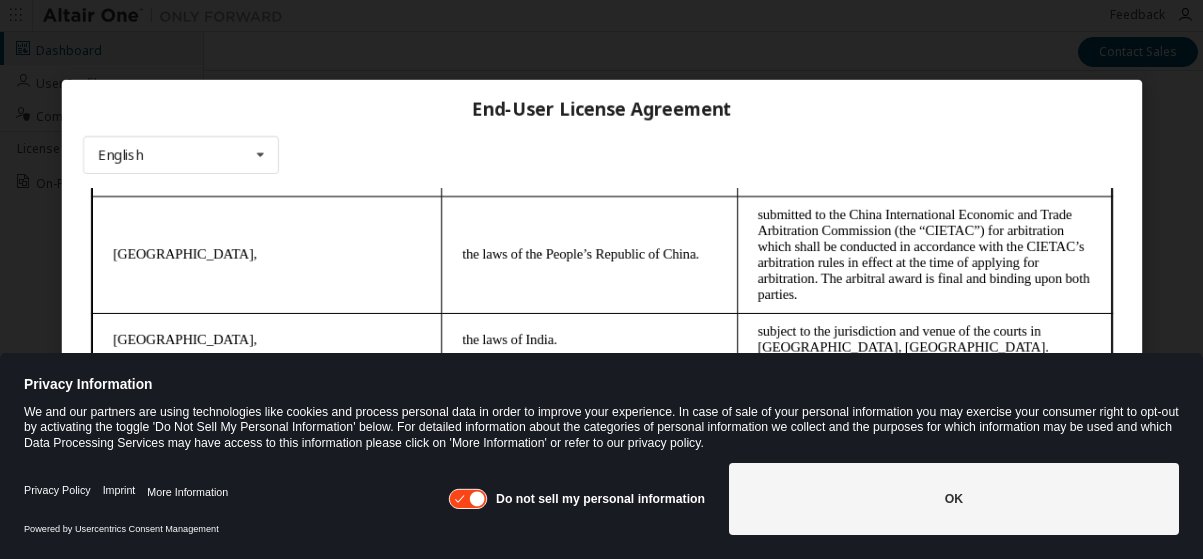 drag, startPoint x: 1101, startPoint y: 344, endPoint x: 1178, endPoint y: 605, distance: 272.1213 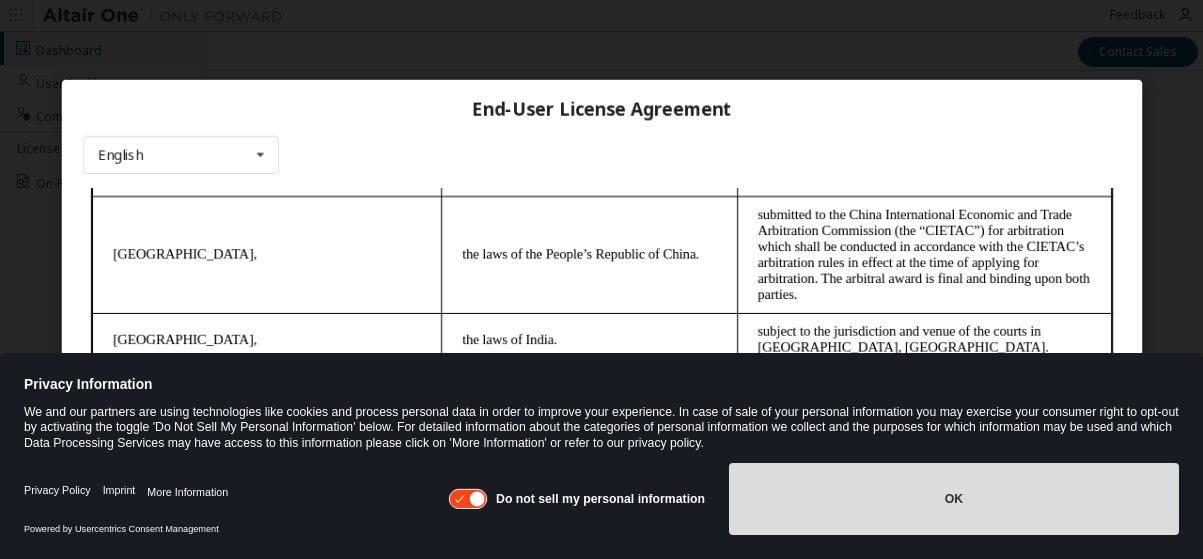 click on "OK" at bounding box center [954, 499] 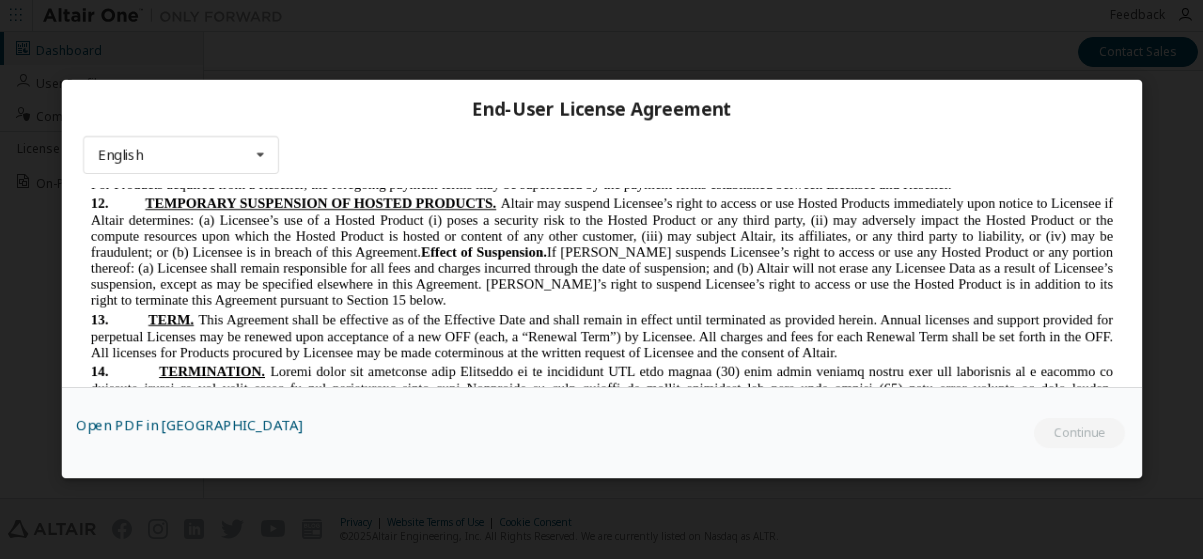 scroll, scrollTop: 4184, scrollLeft: 0, axis: vertical 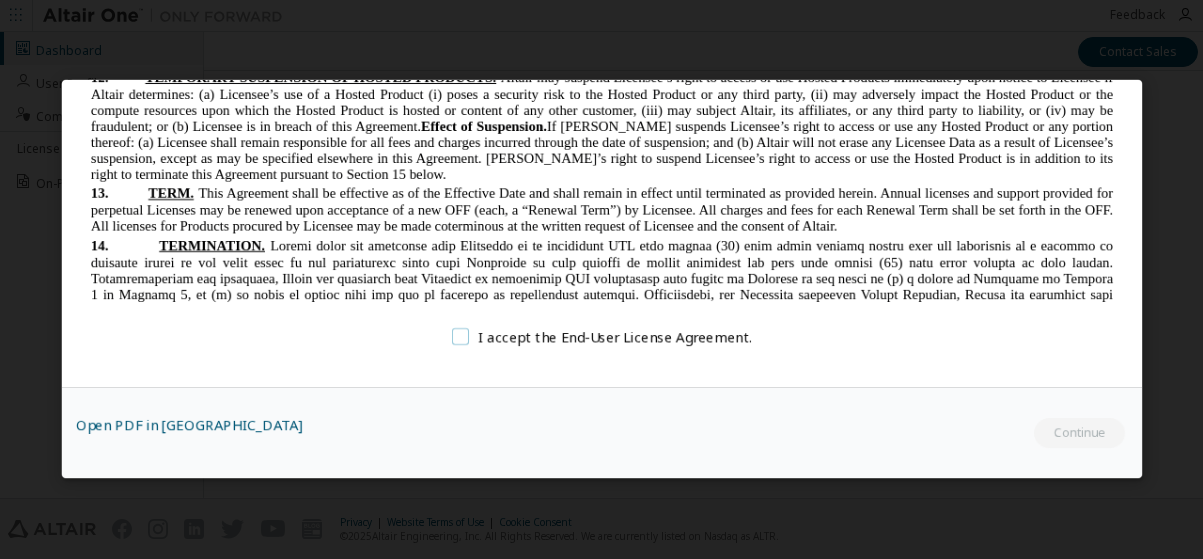 click on "I accept the End-User License Agreement." at bounding box center (602, 336) 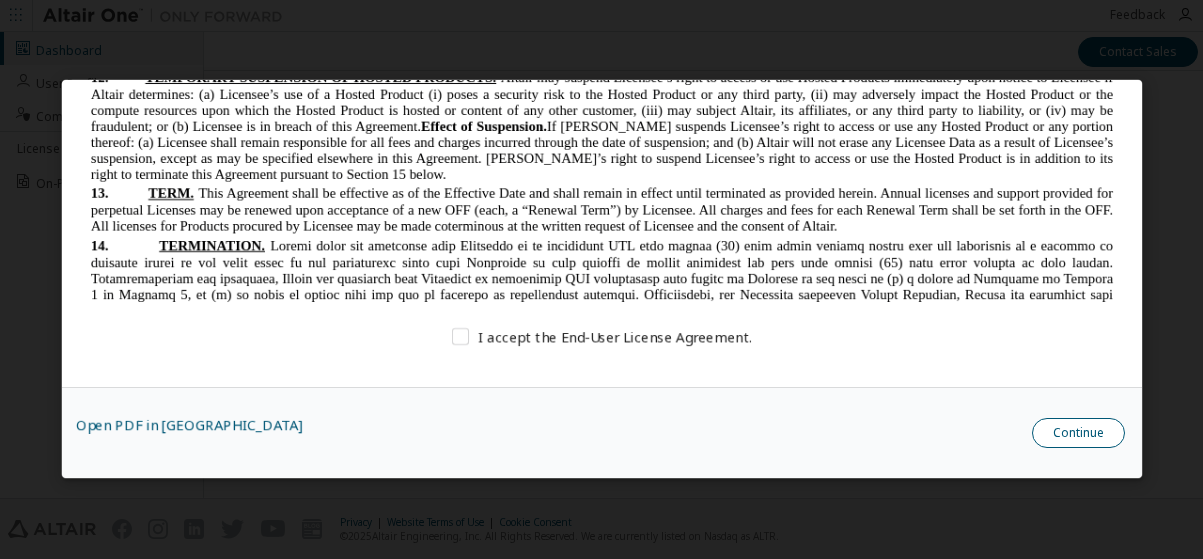 click on "Continue" at bounding box center (1078, 434) 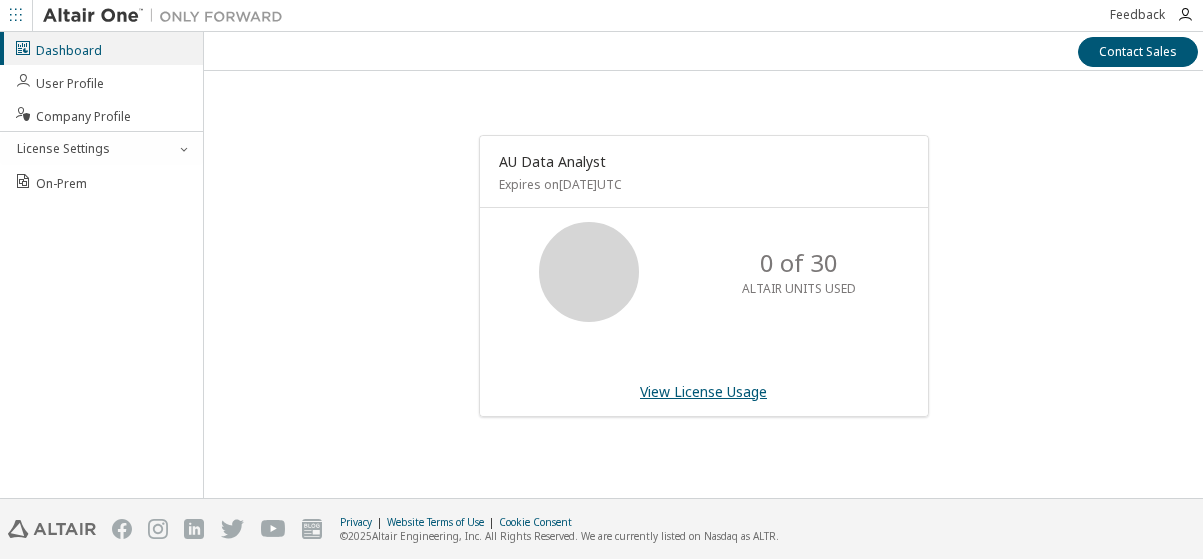 click on "View License Usage" at bounding box center [703, 391] 